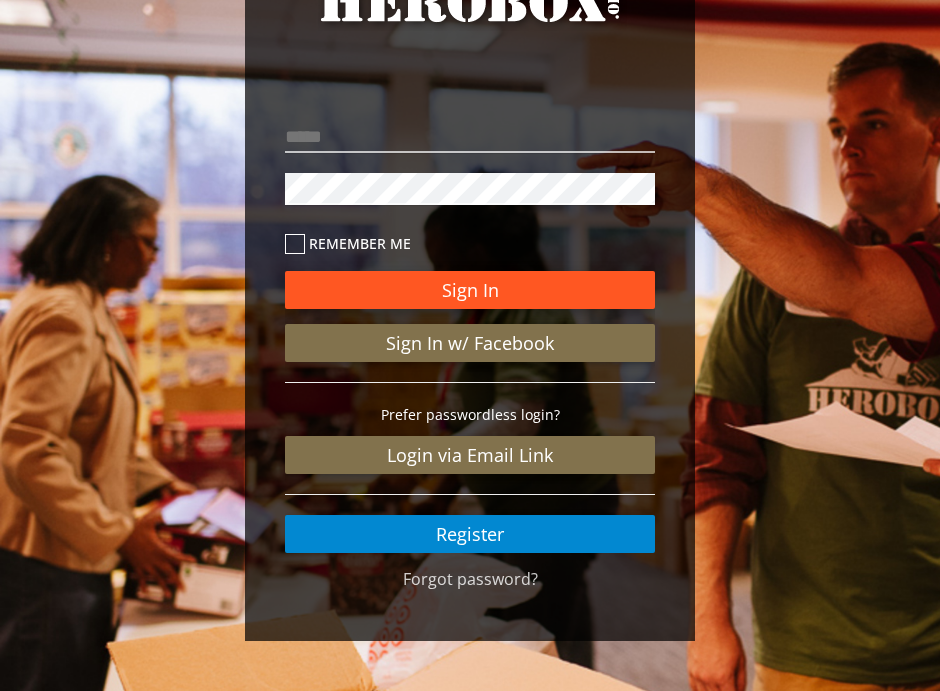 scroll, scrollTop: 136, scrollLeft: 0, axis: vertical 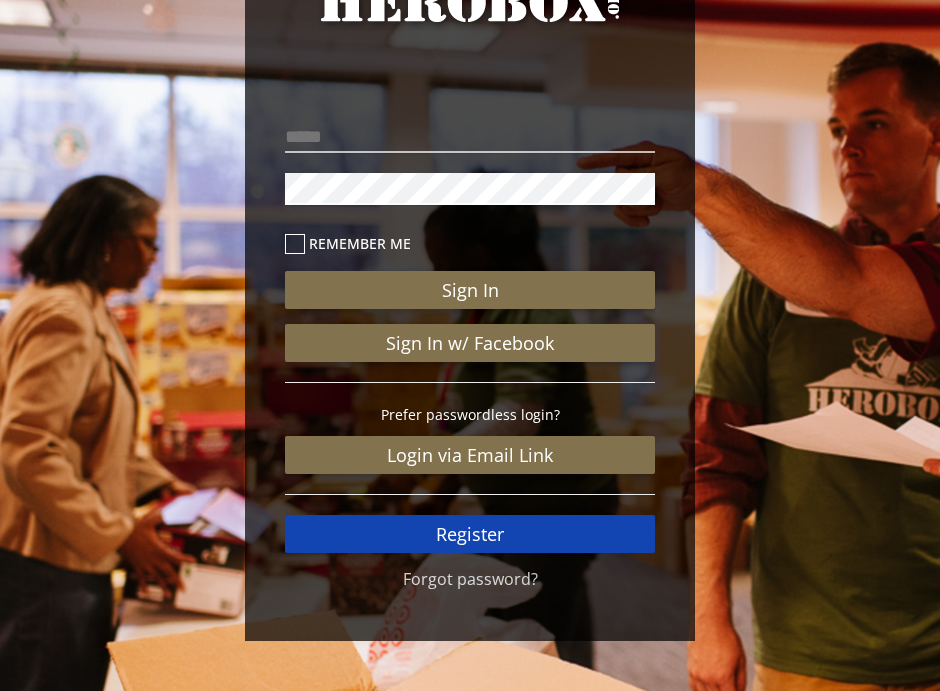click on "Register" at bounding box center (470, 534) 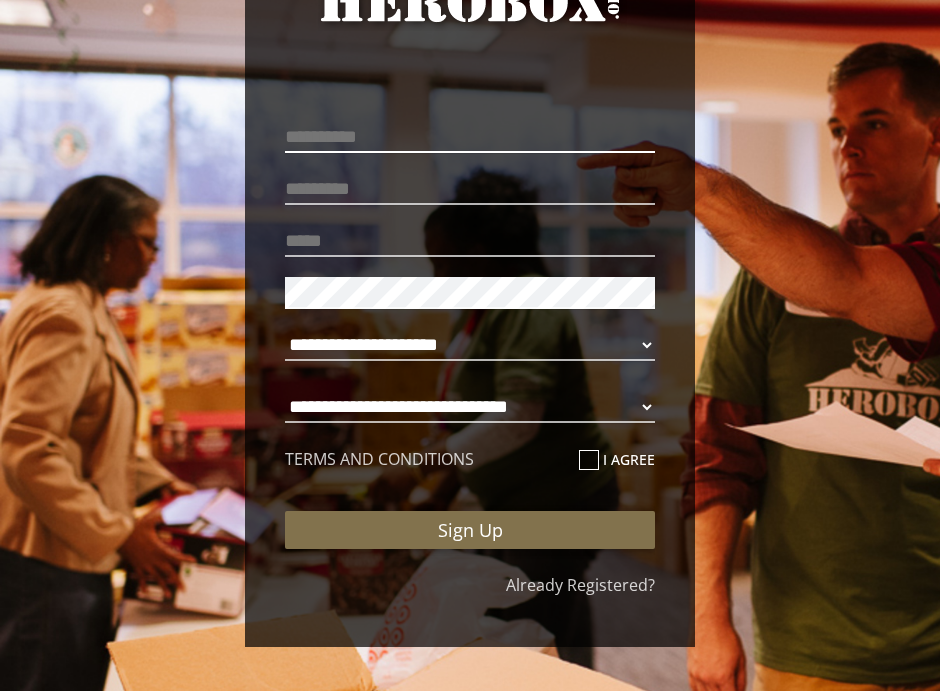 click at bounding box center (470, 137) 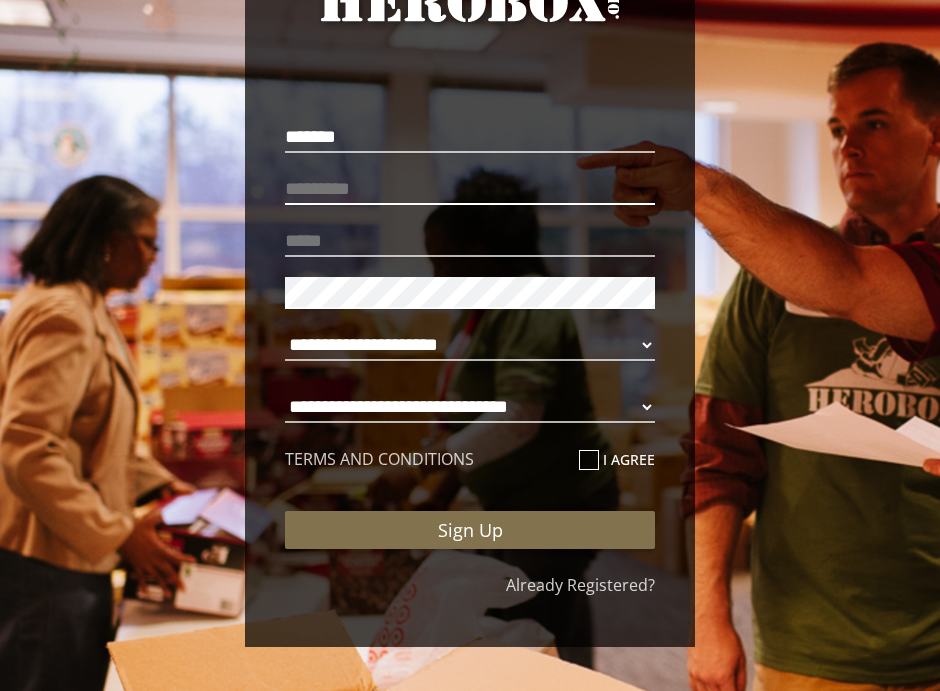 type on "*******" 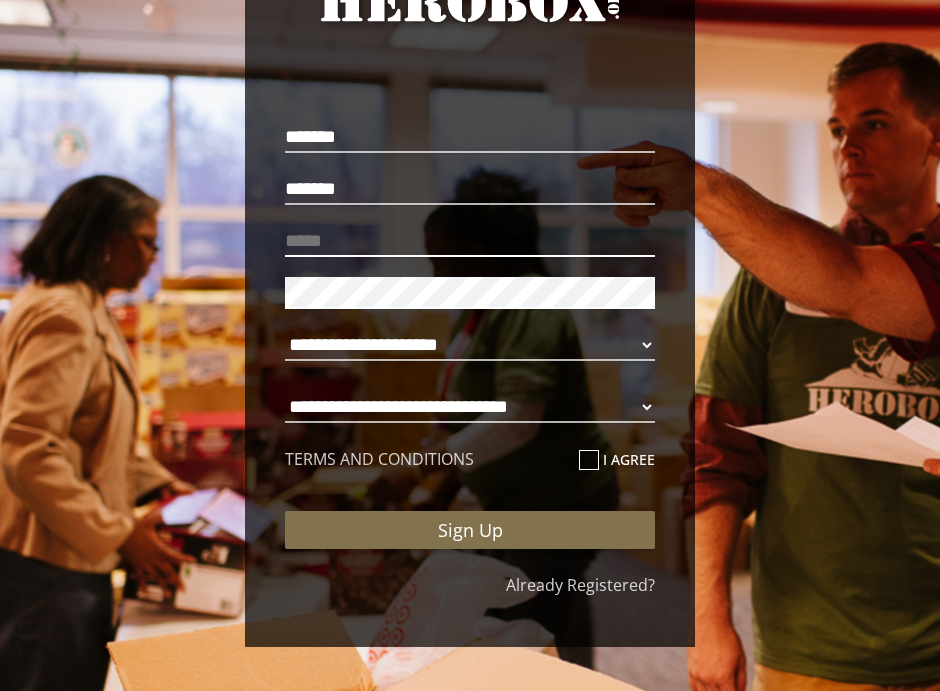 type on "**********" 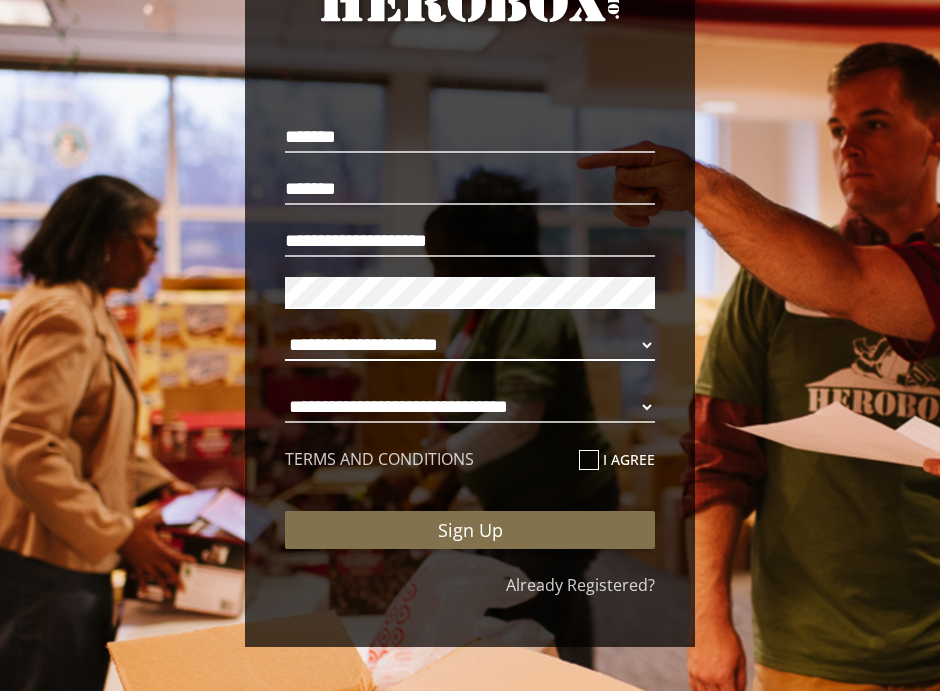 click on "**********" at bounding box center [470, 345] 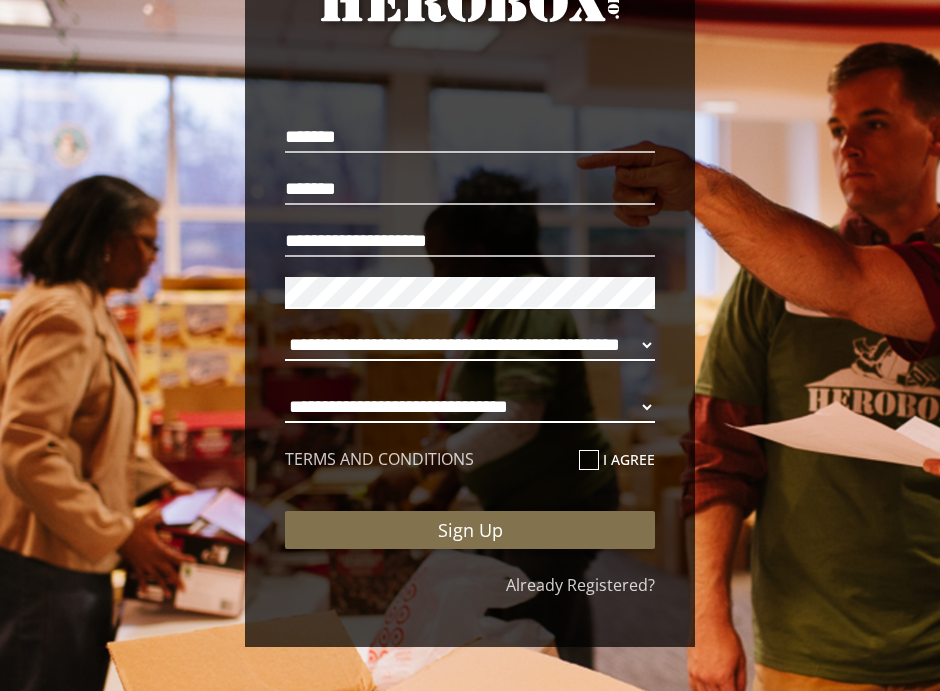 select on "**********" 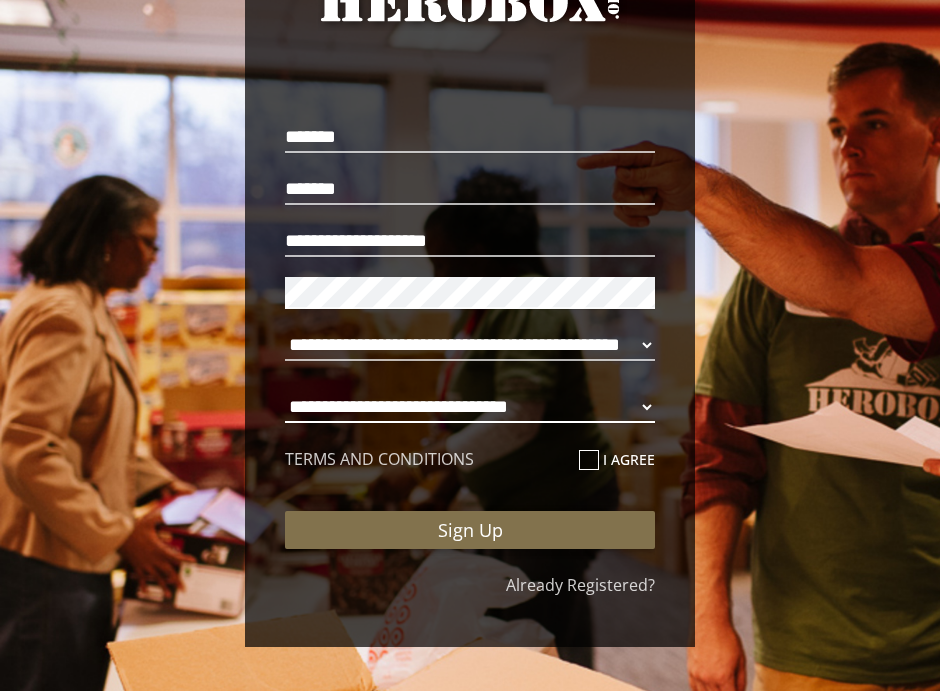 click on "**********" at bounding box center [470, 407] 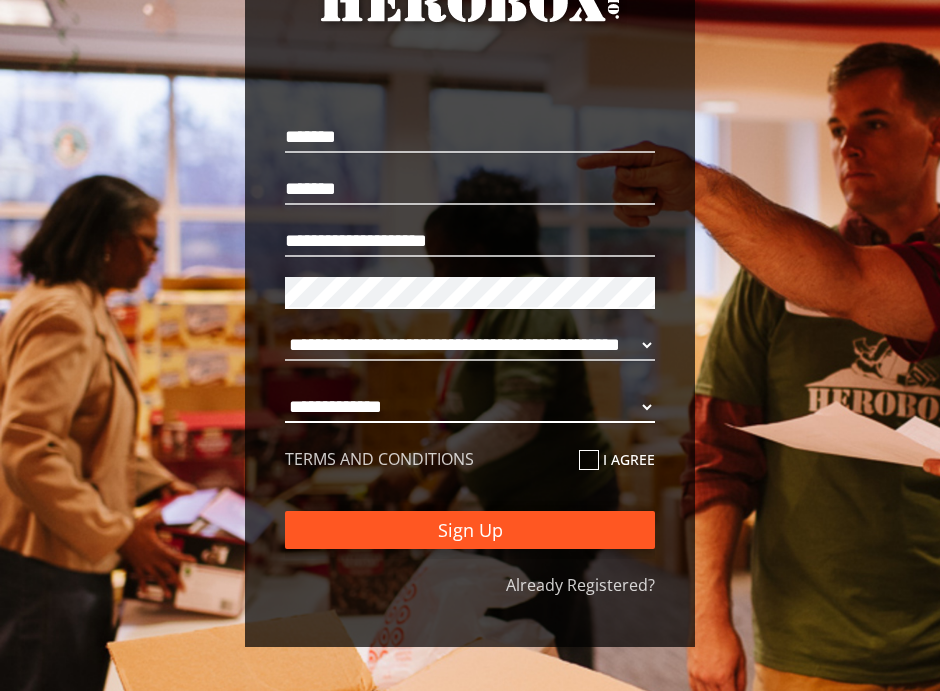 select on "**********" 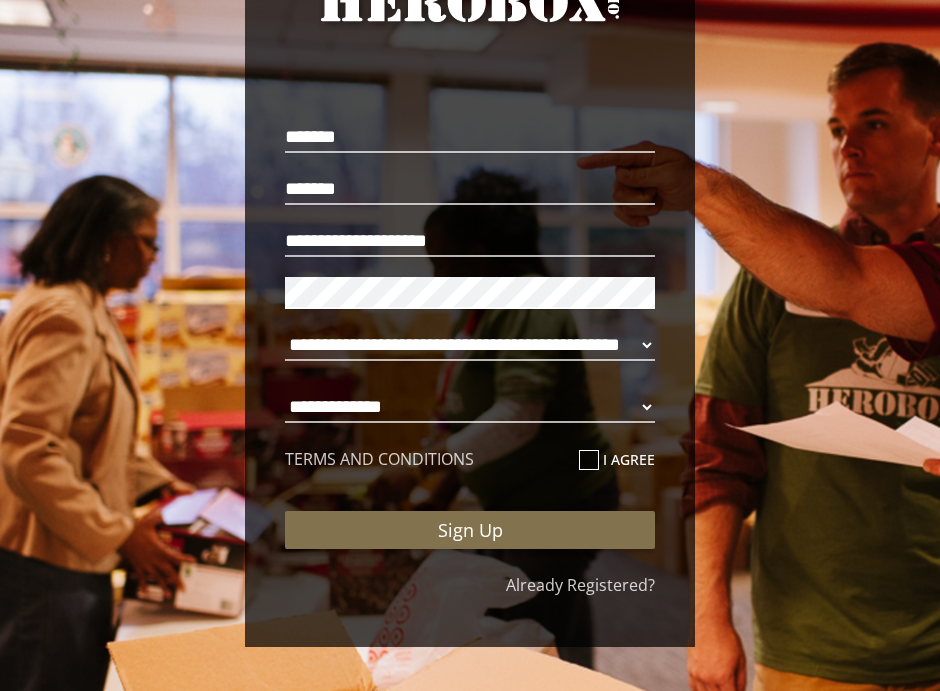click at bounding box center [589, 460] 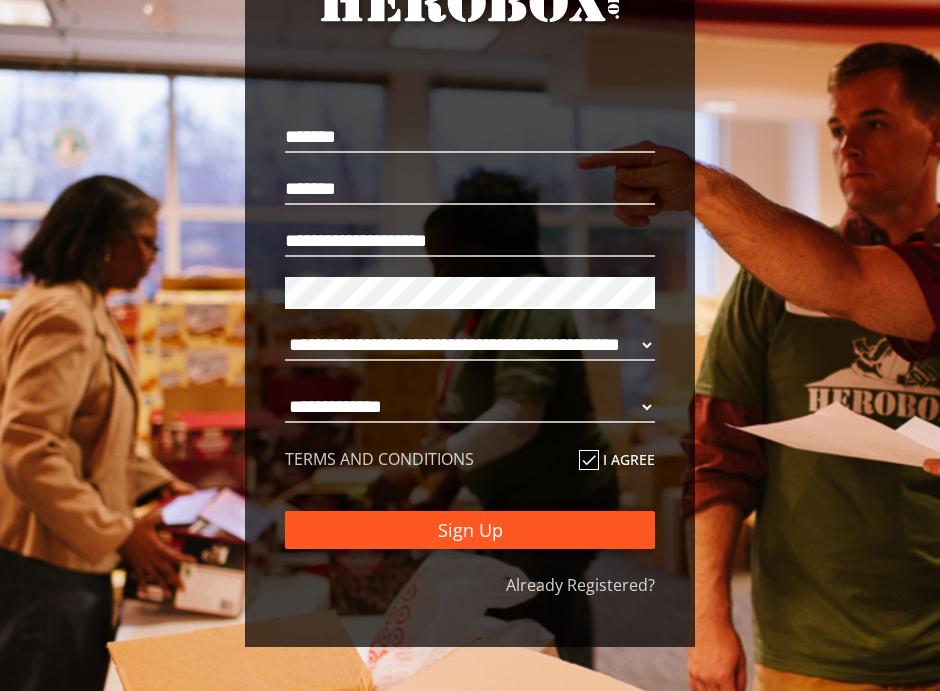 click on "Sign Up" at bounding box center (470, 530) 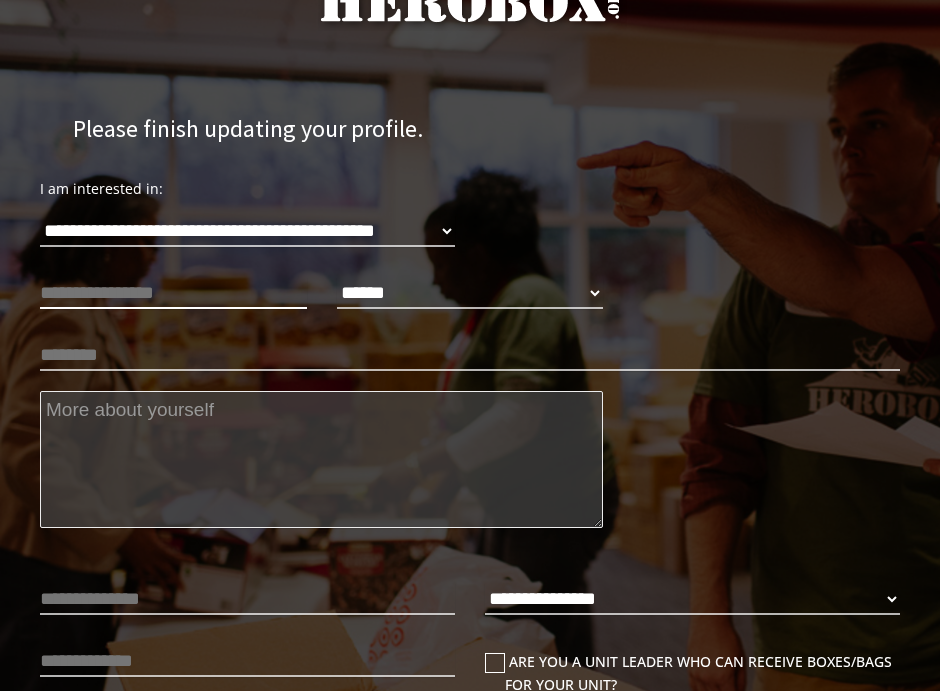 click at bounding box center [173, 293] 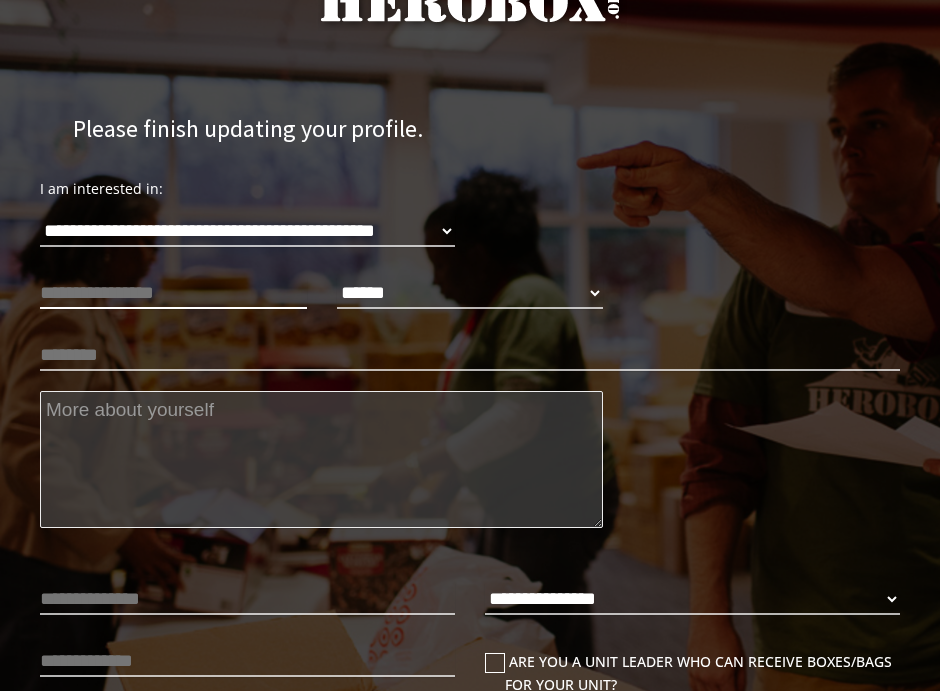 type on "**********" 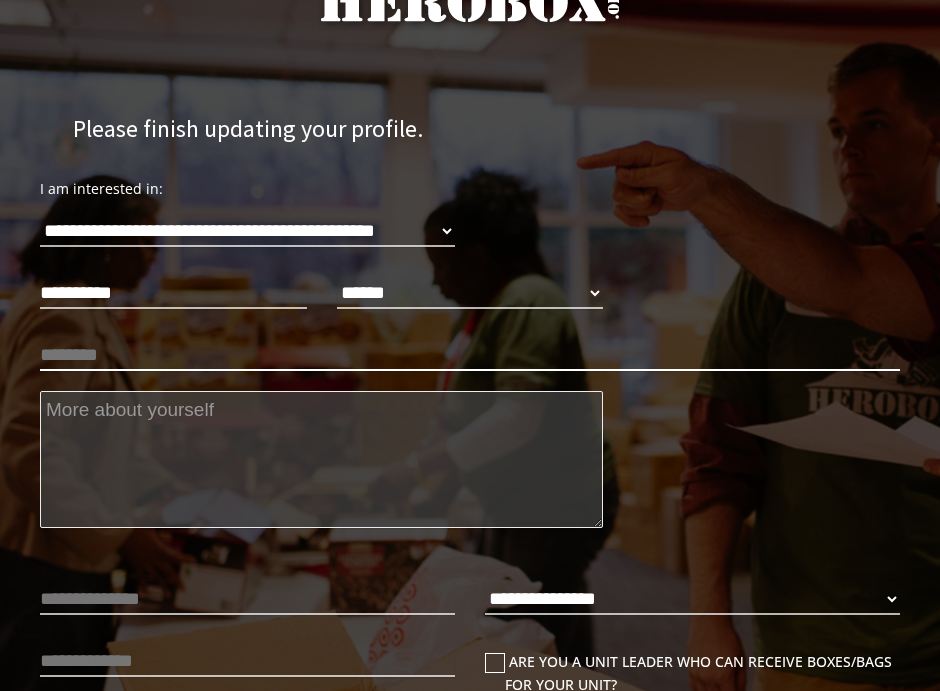 type on "*********" 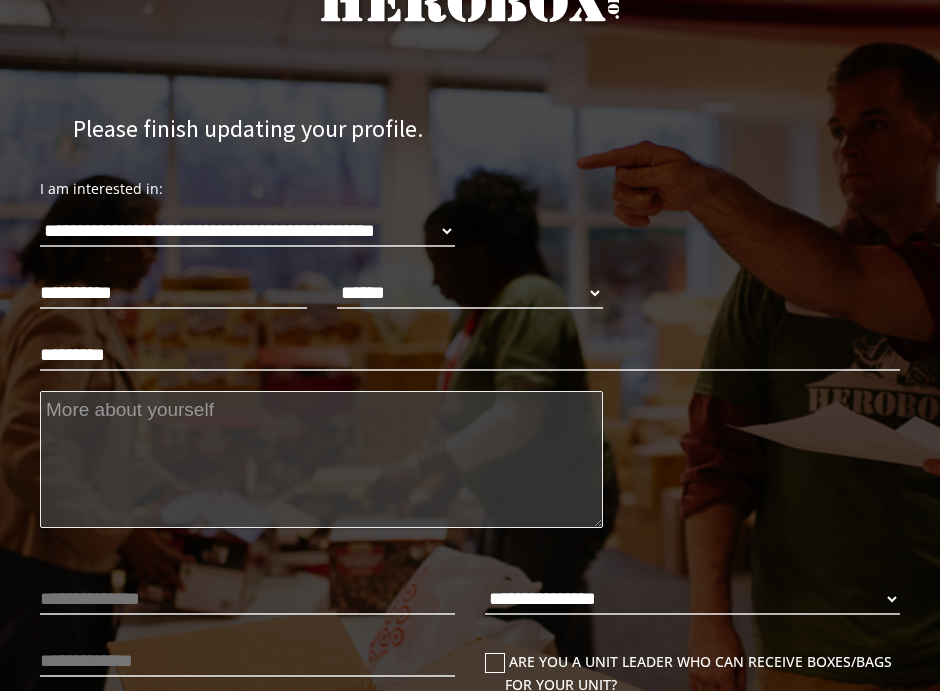 type on "**********" 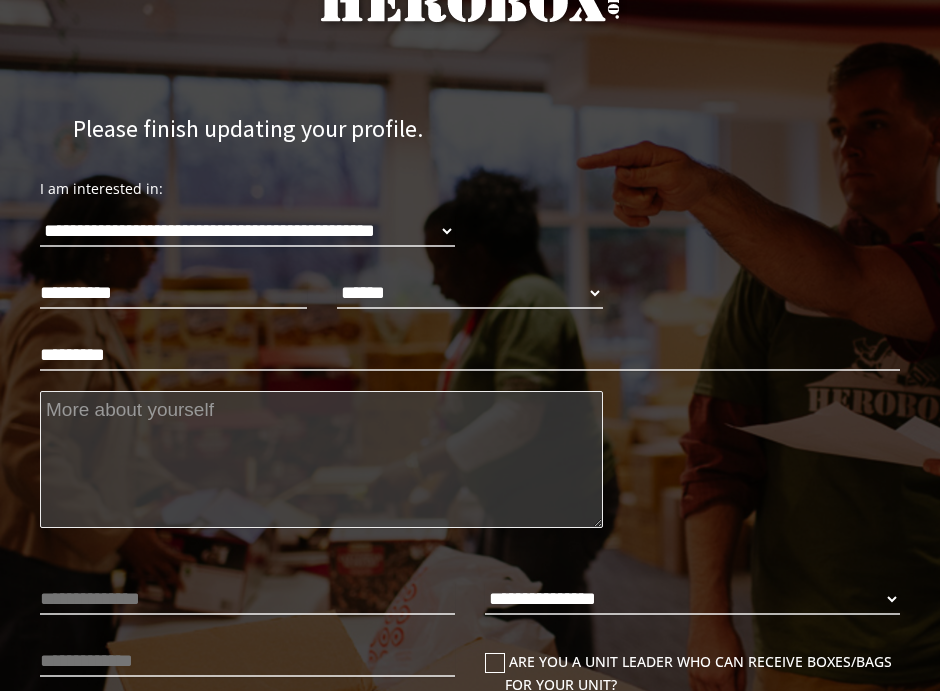 type on "**********" 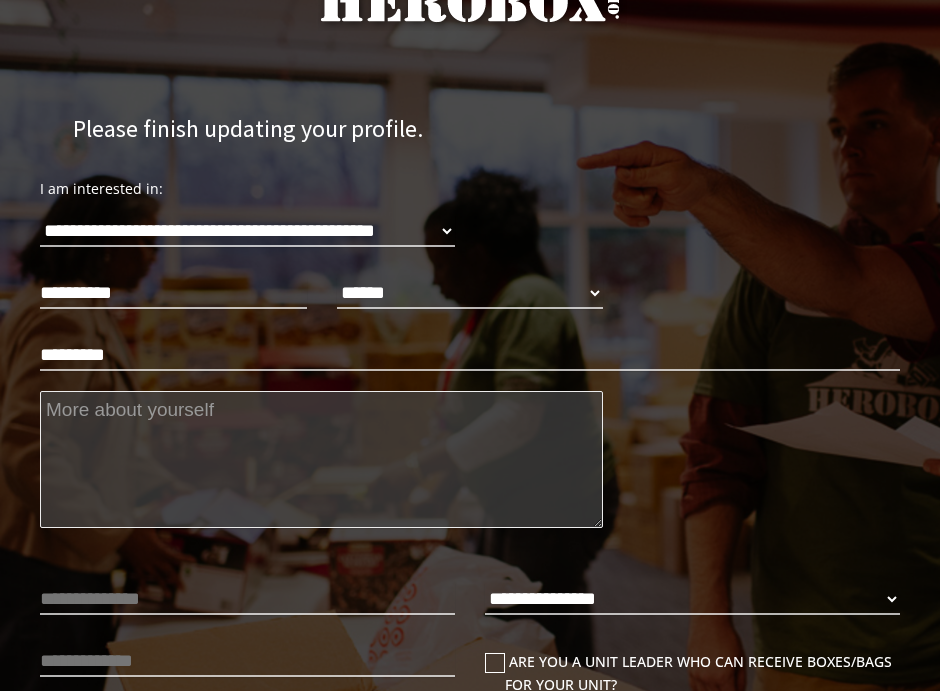 type on "**********" 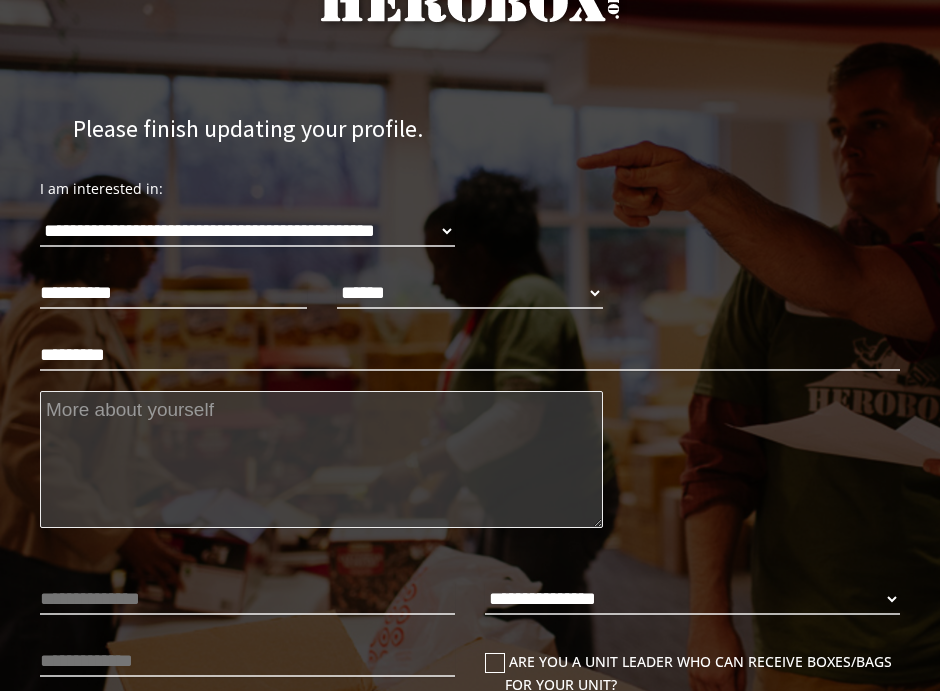type on "*****" 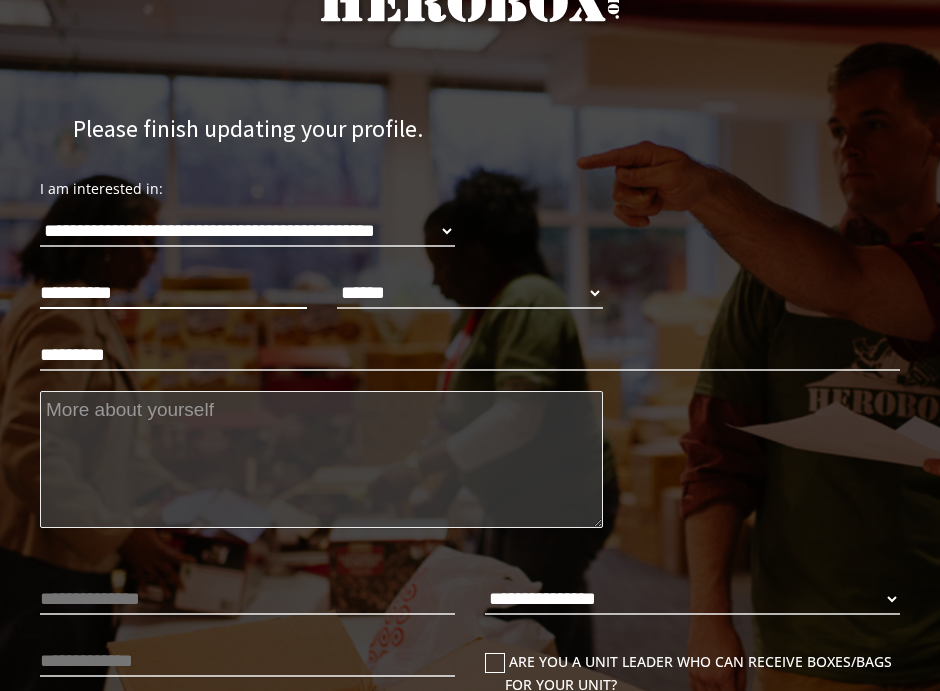 type 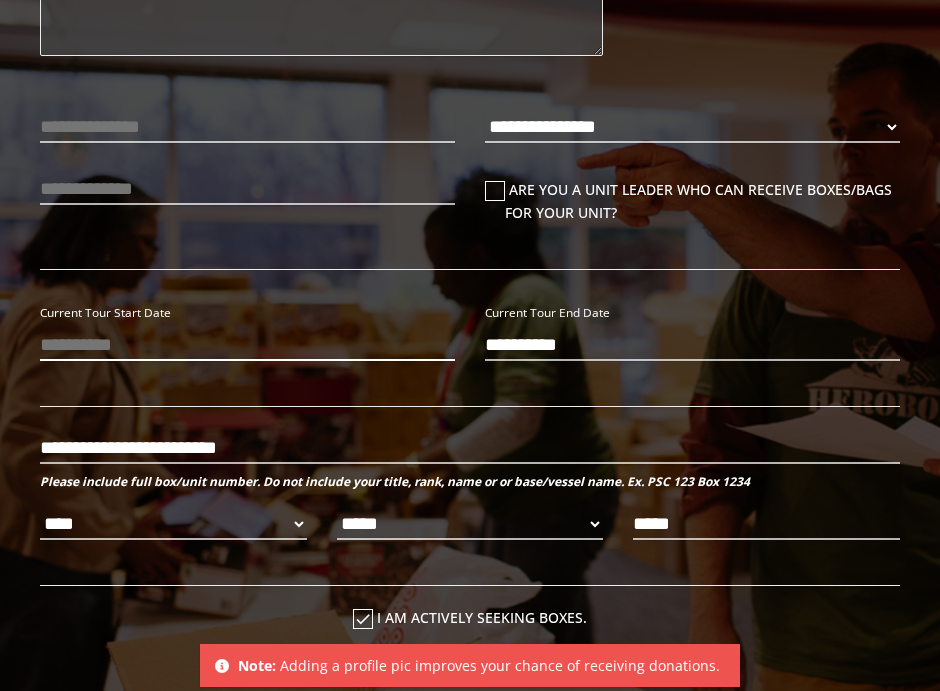 type on "**********" 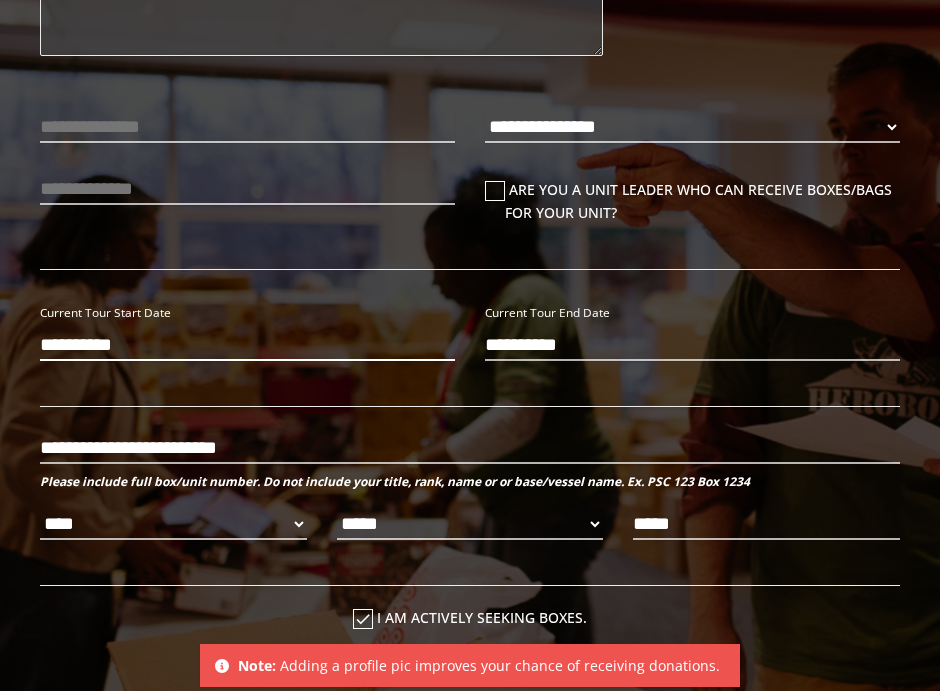 type on "**********" 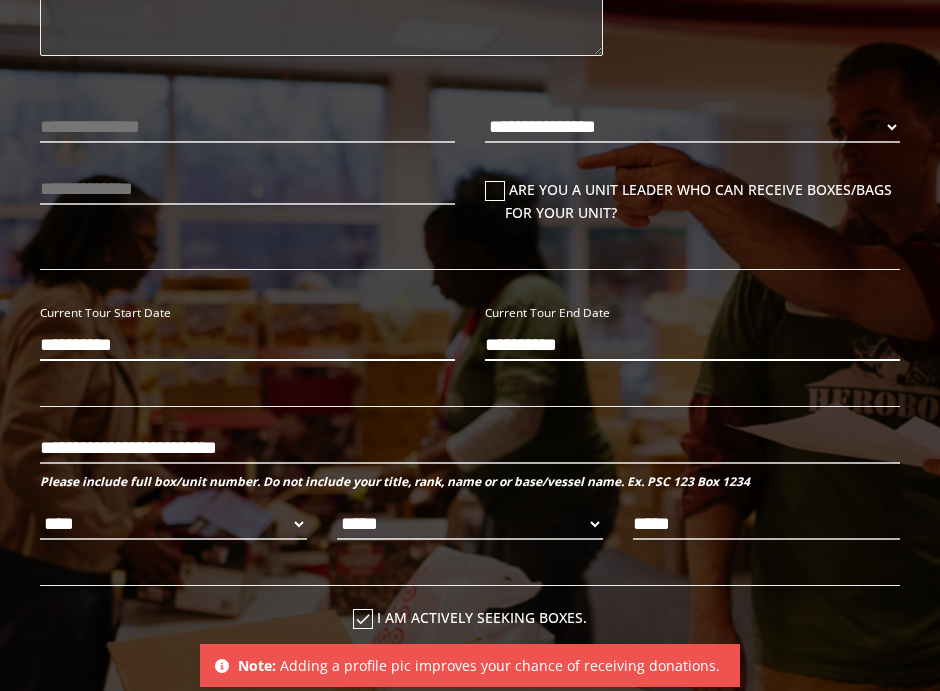 type 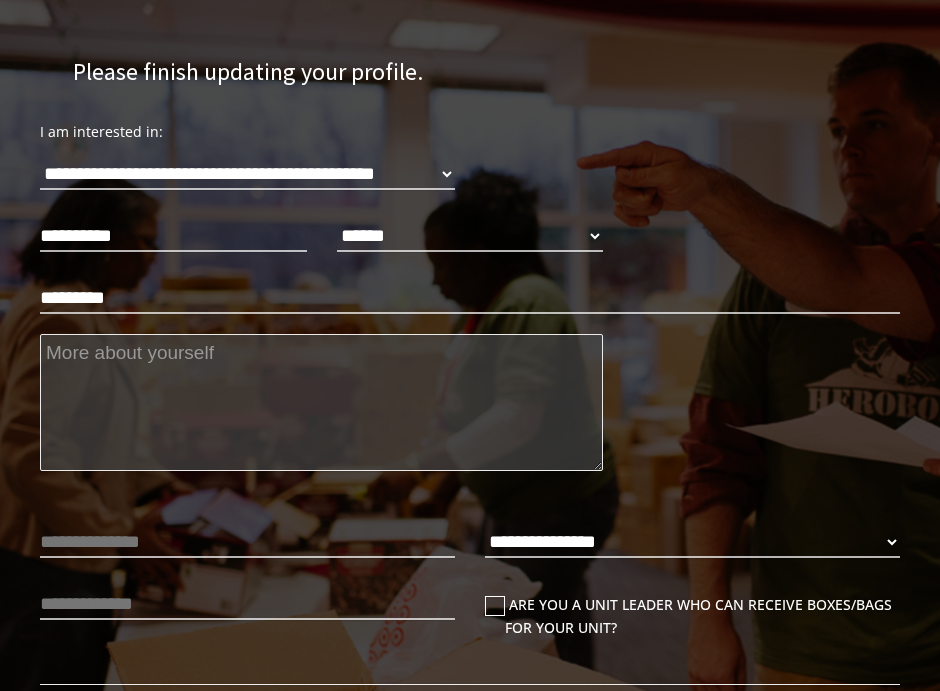 scroll, scrollTop: 172, scrollLeft: 0, axis: vertical 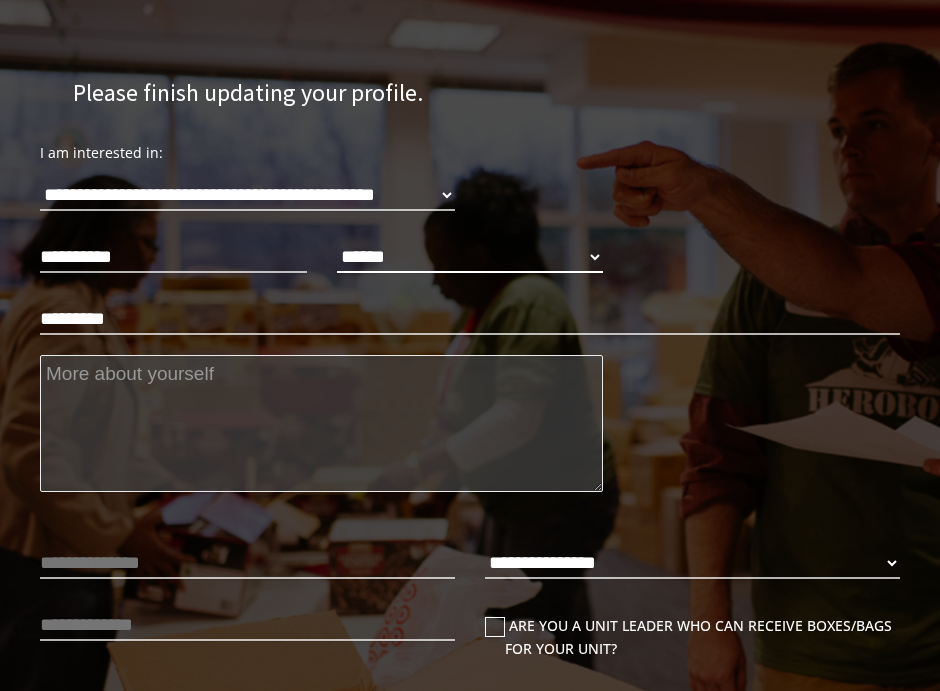 type 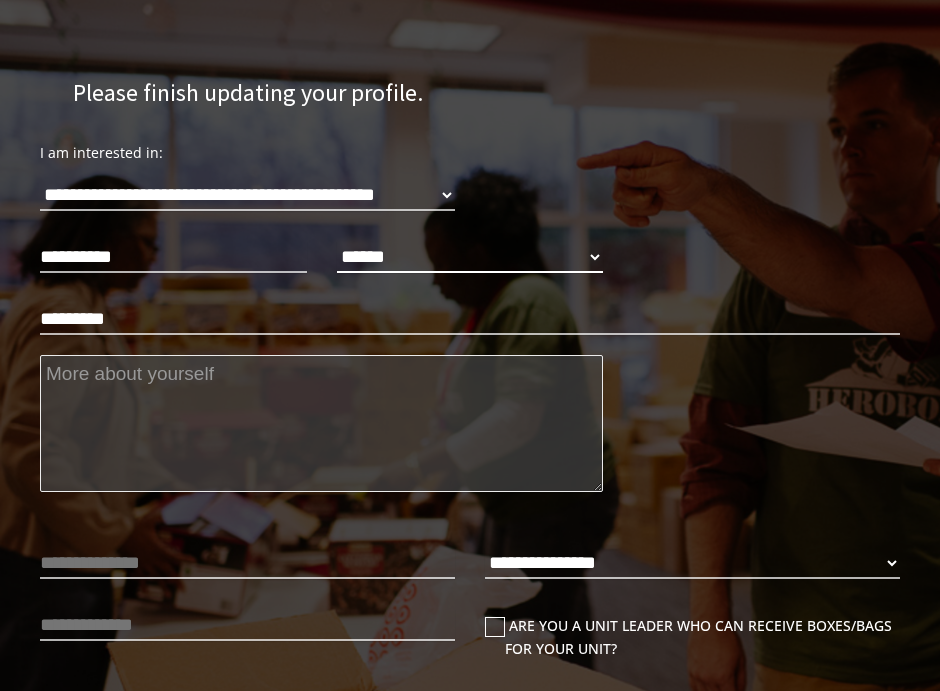 select on "**********" 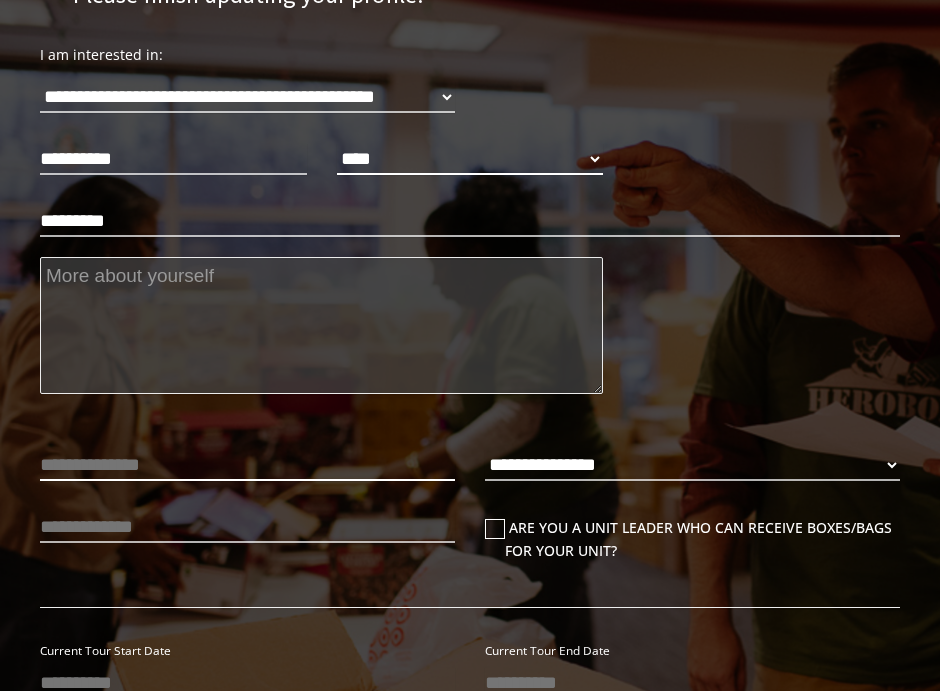 scroll, scrollTop: 269, scrollLeft: 0, axis: vertical 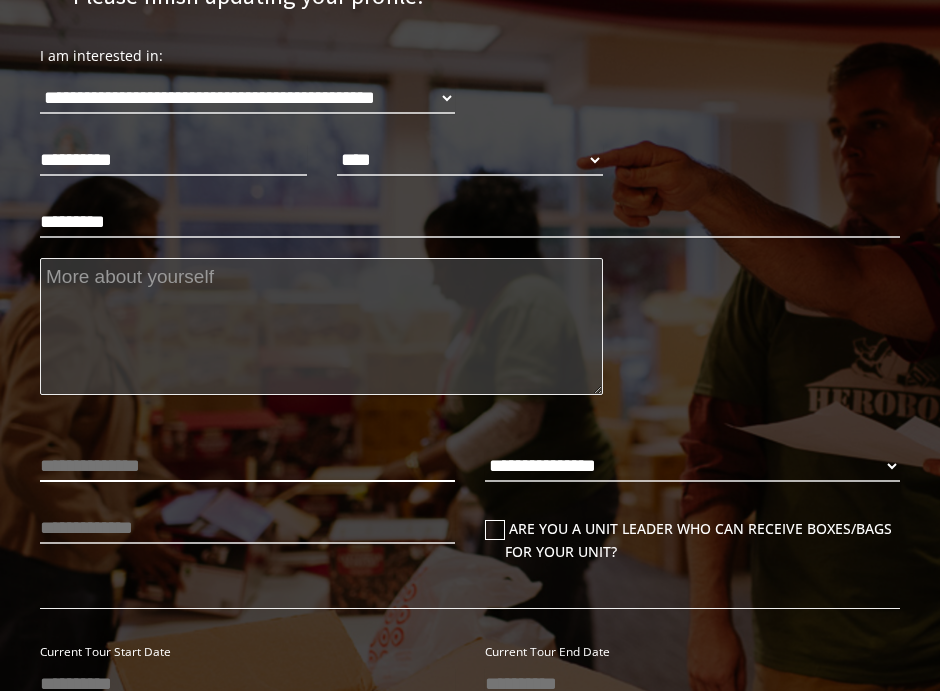 click at bounding box center [247, 466] 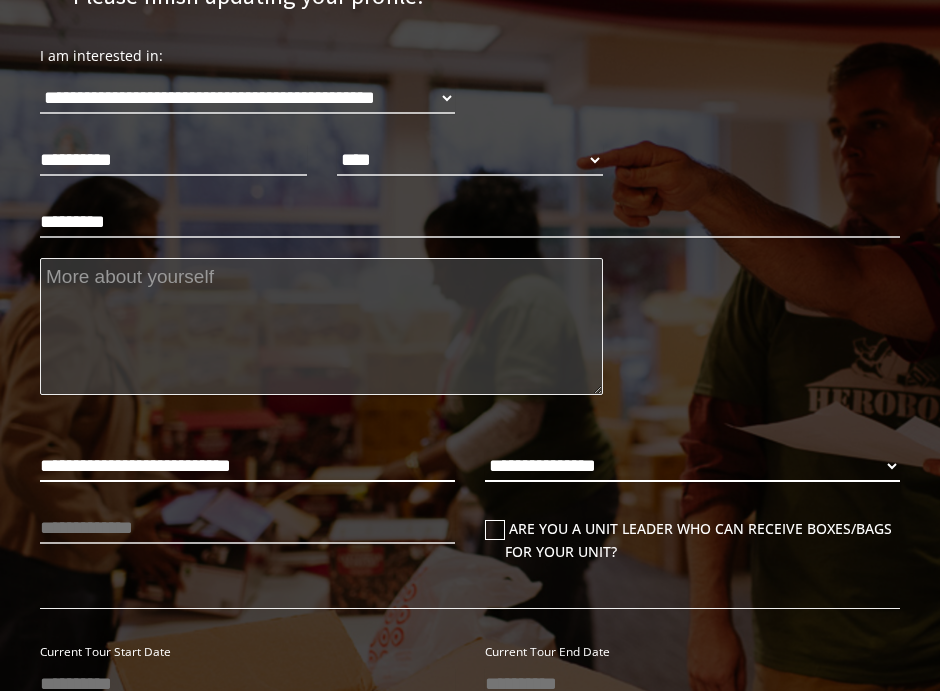 type on "**********" 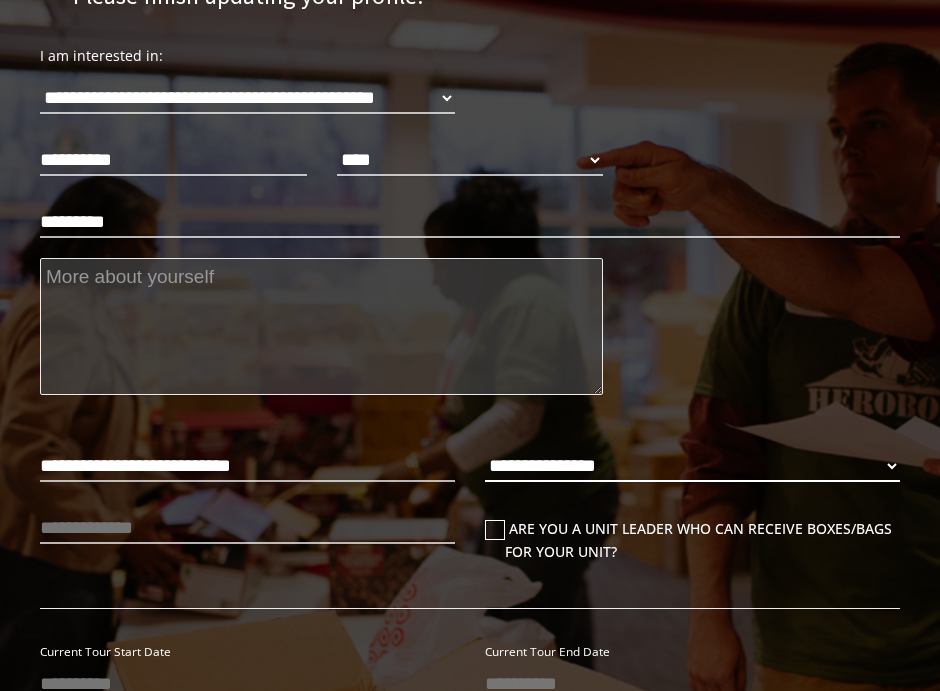 click on "**********" at bounding box center (692, 466) 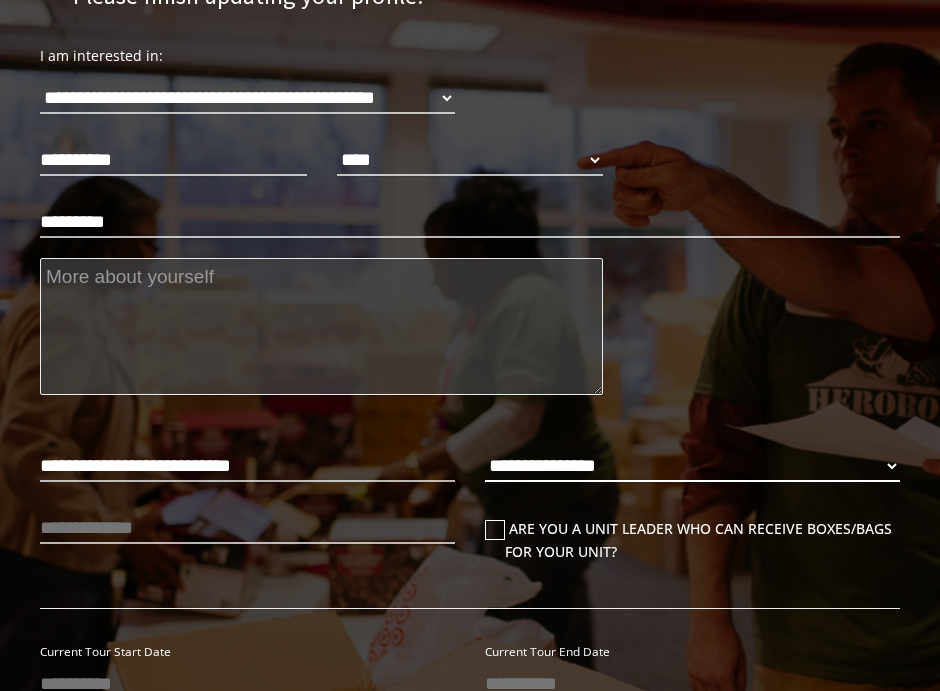 select on "**********" 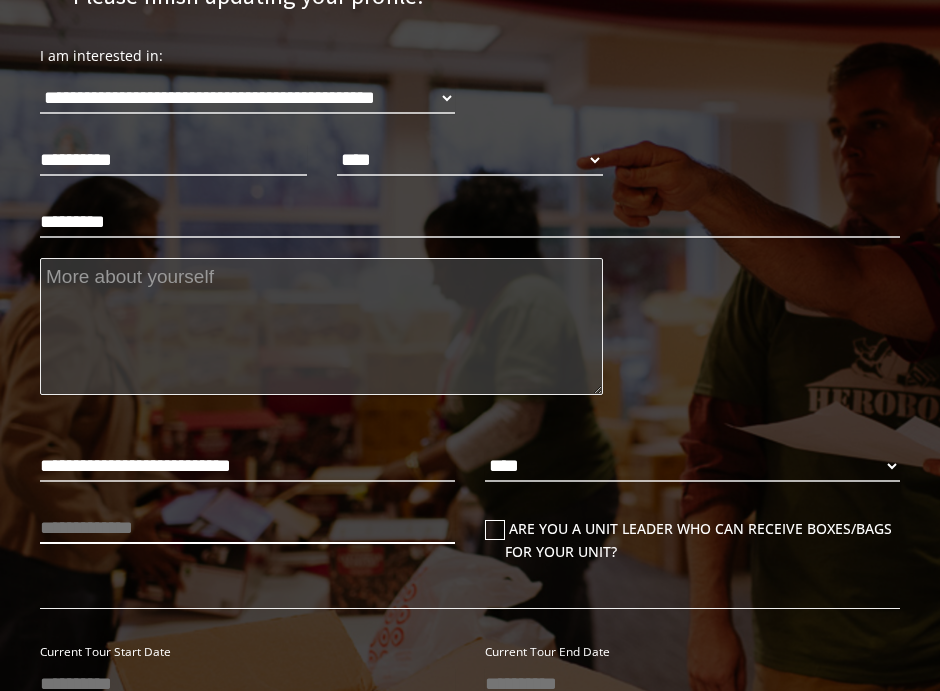 click at bounding box center [247, 528] 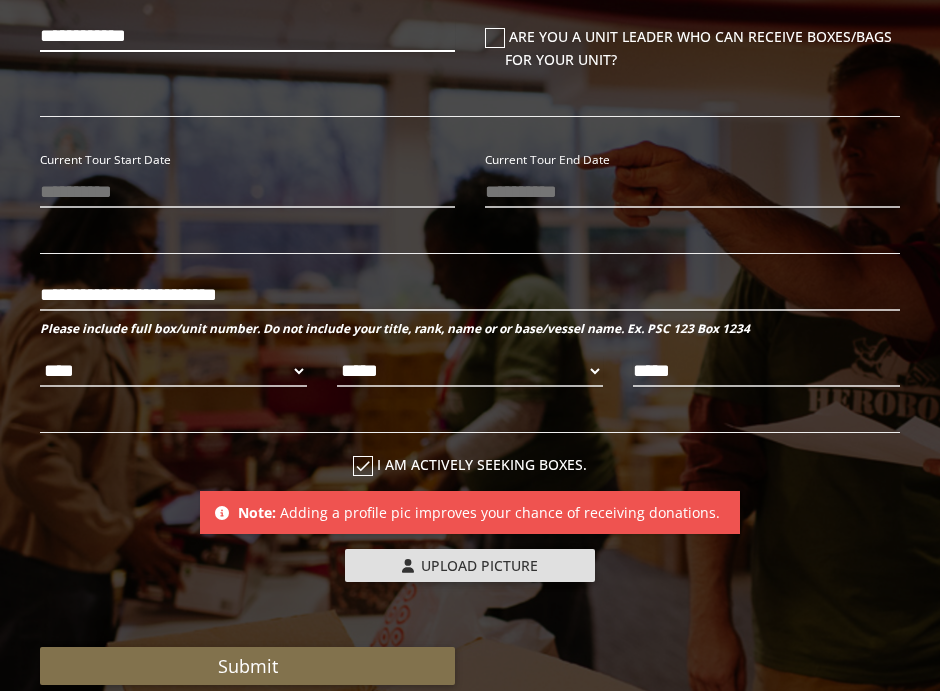 scroll, scrollTop: 809, scrollLeft: 0, axis: vertical 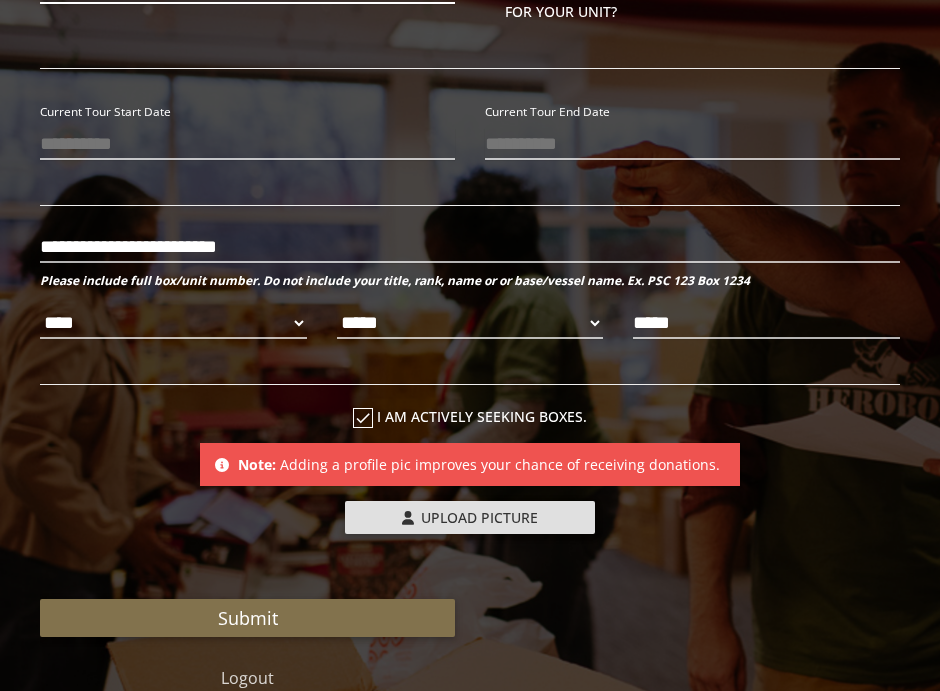 type on "**********" 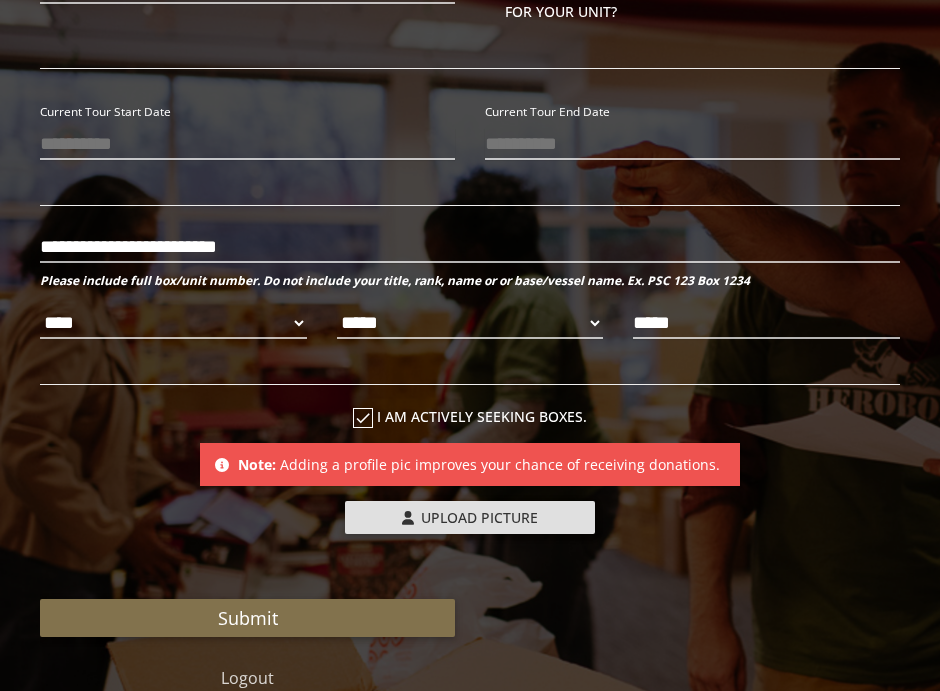 click on "check" at bounding box center [363, 418] 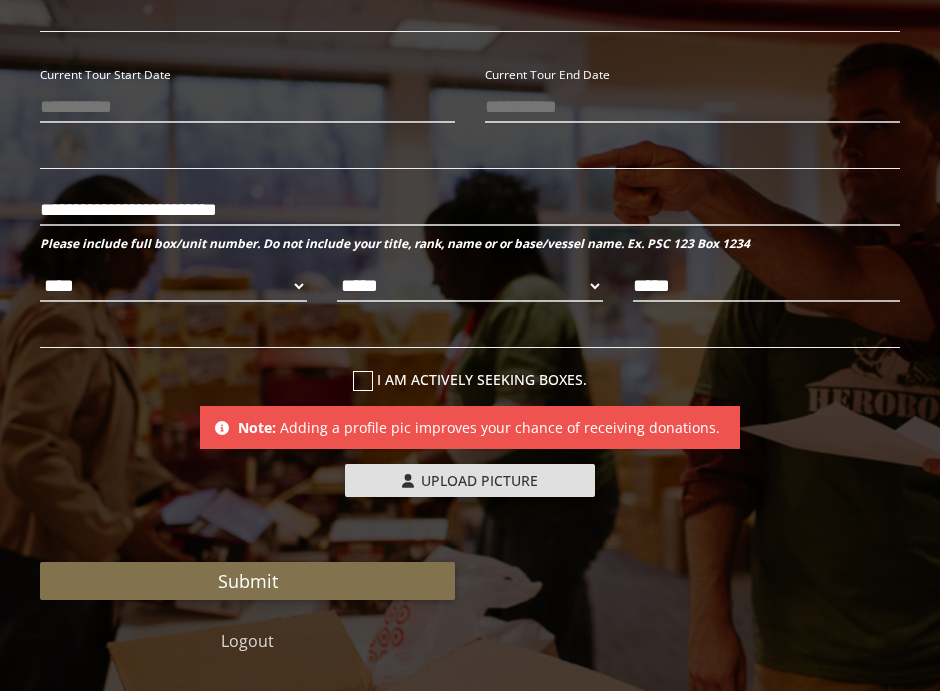 scroll, scrollTop: 847, scrollLeft: 0, axis: vertical 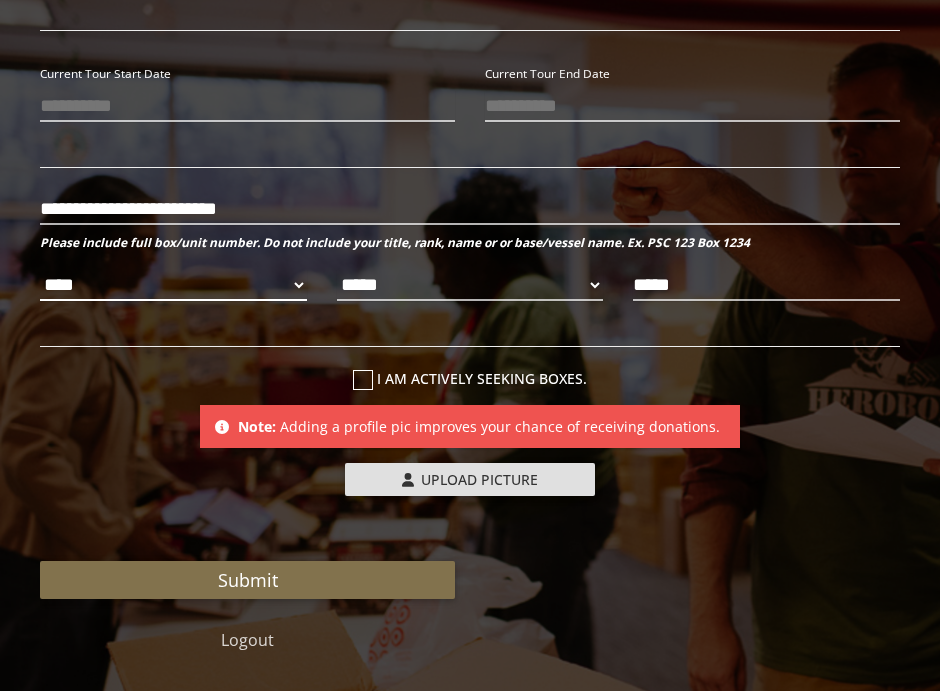 click on "****
*** *** ***" at bounding box center (173, 285) 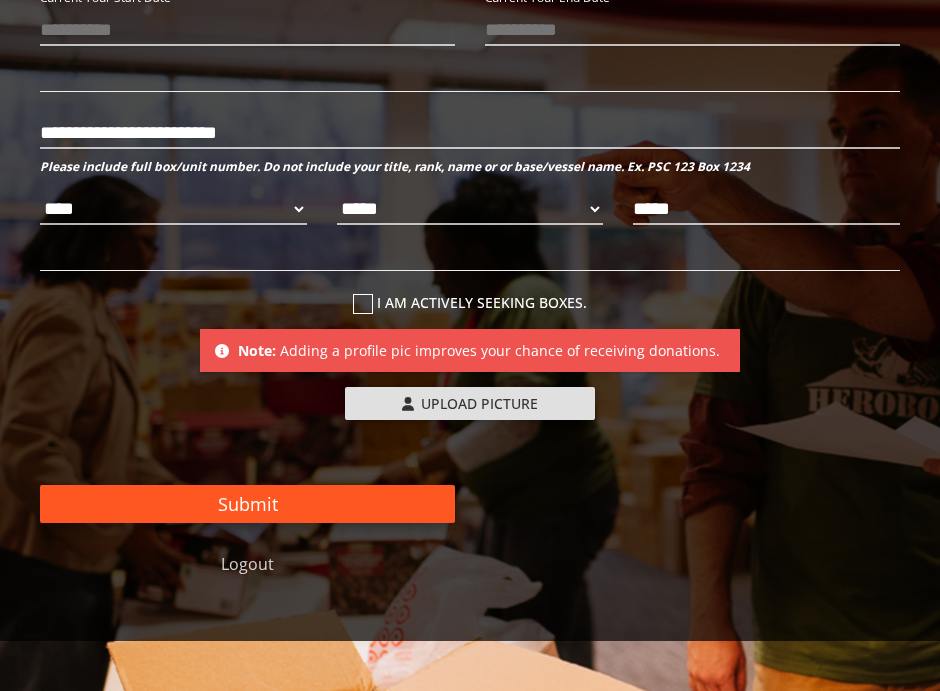 click on "Submit" at bounding box center (247, 504) 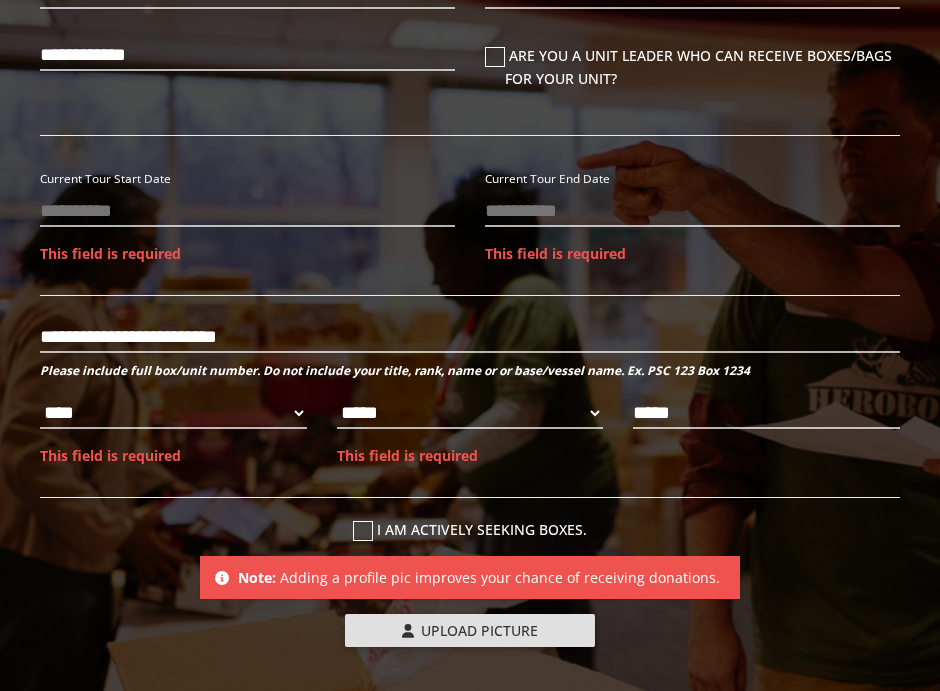 scroll, scrollTop: 650, scrollLeft: 0, axis: vertical 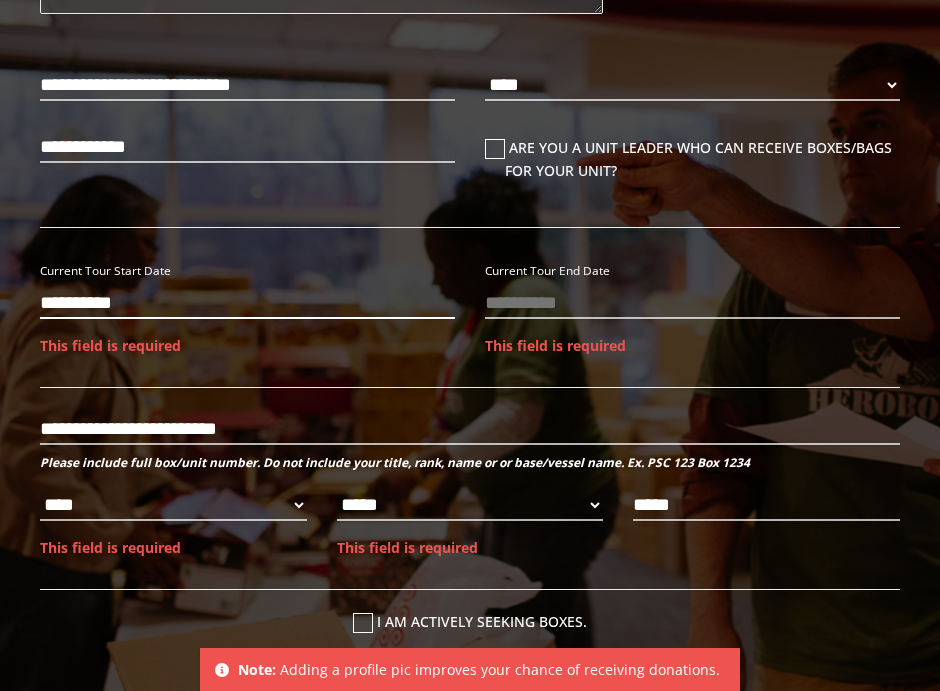click on "**********" at bounding box center (247, 303) 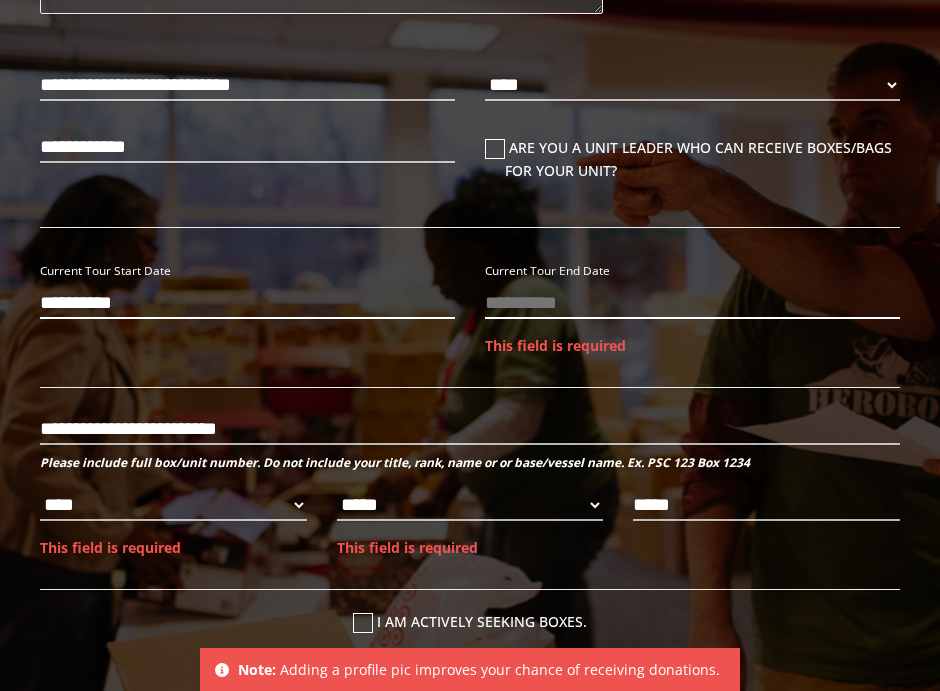type on "**********" 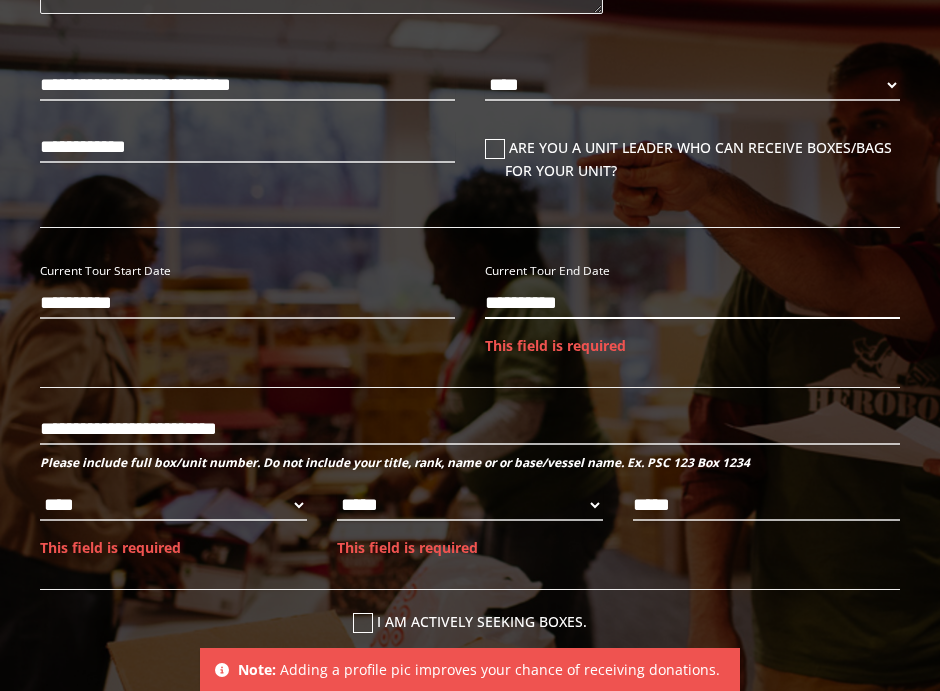 click on "**********" at bounding box center [692, 303] 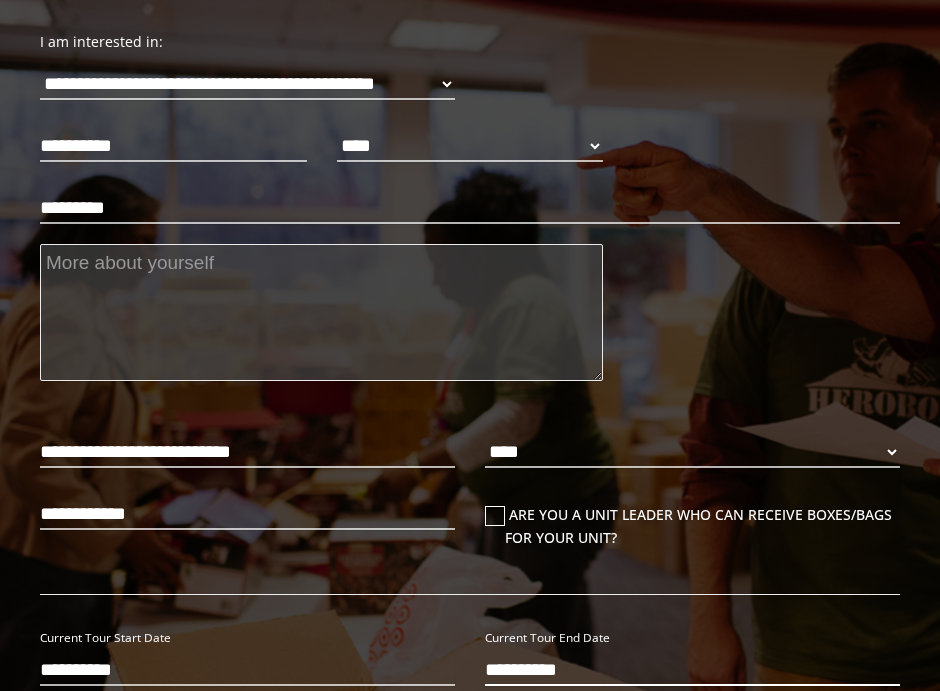 scroll, scrollTop: 281, scrollLeft: 0, axis: vertical 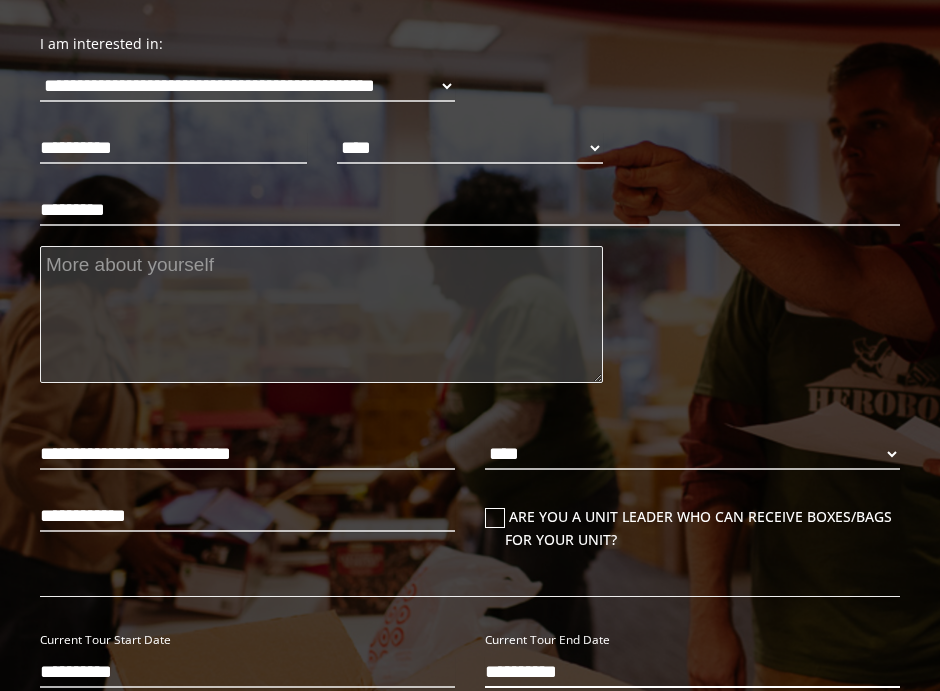 type on "**********" 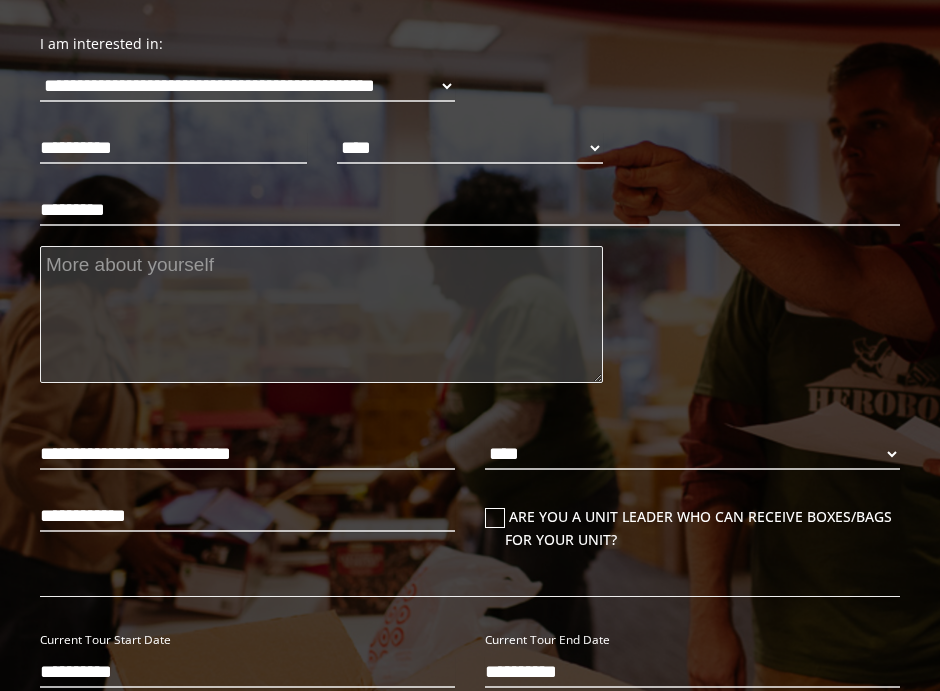 click at bounding box center [321, 314] 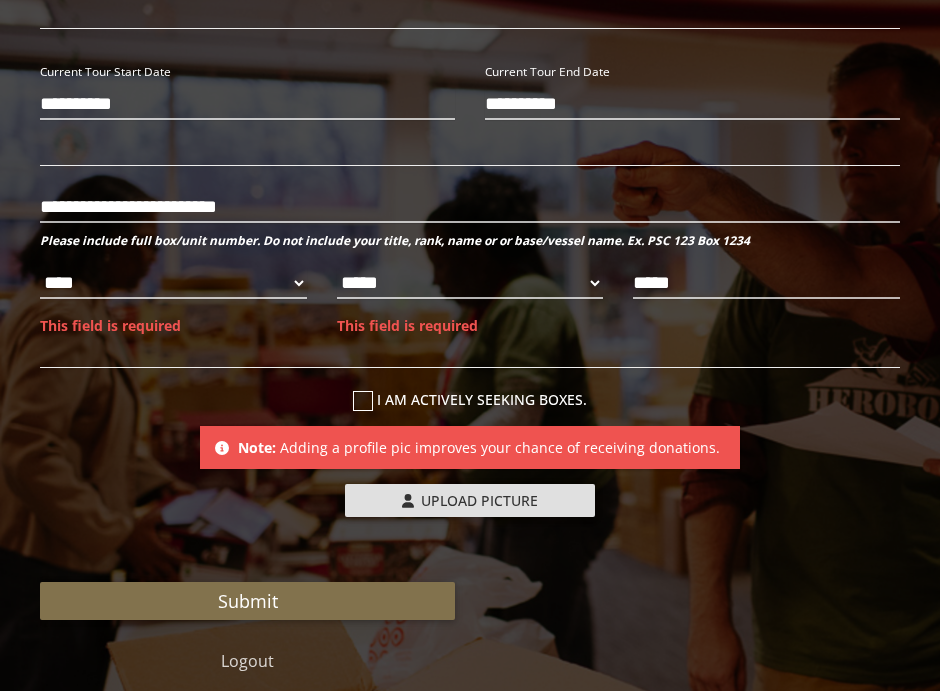 scroll, scrollTop: 947, scrollLeft: 0, axis: vertical 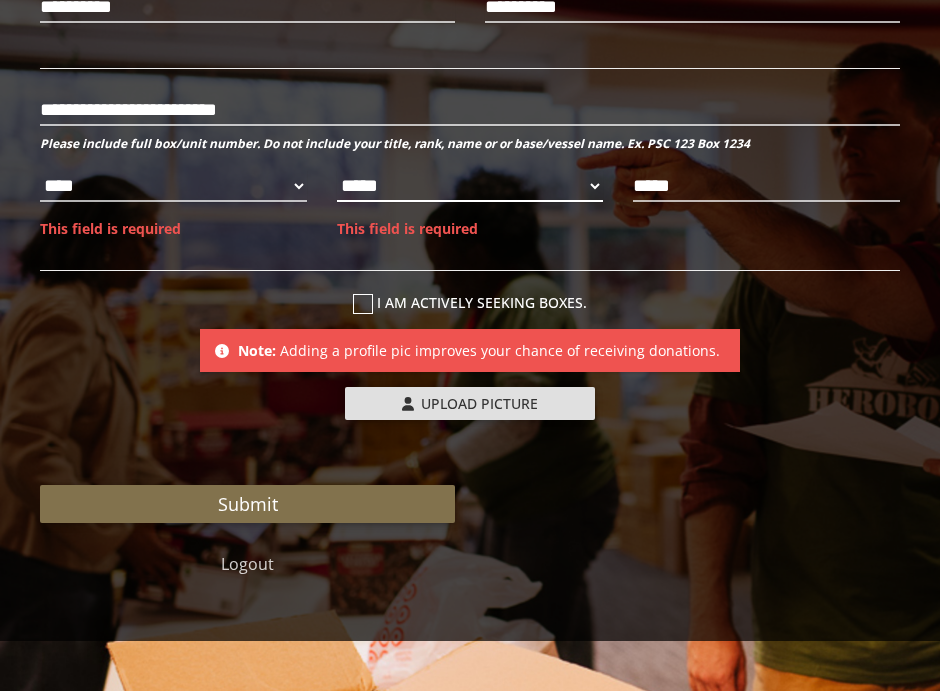 click on "*****
** ** **" at bounding box center [470, 186] 